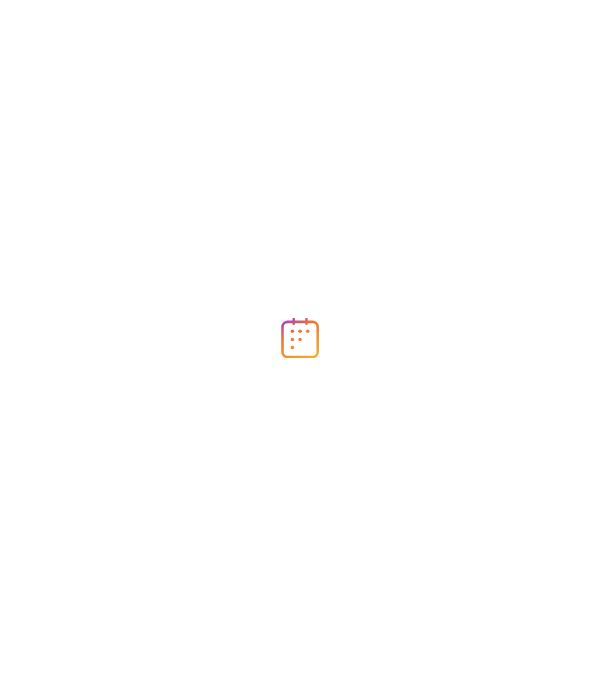 scroll, scrollTop: 0, scrollLeft: 0, axis: both 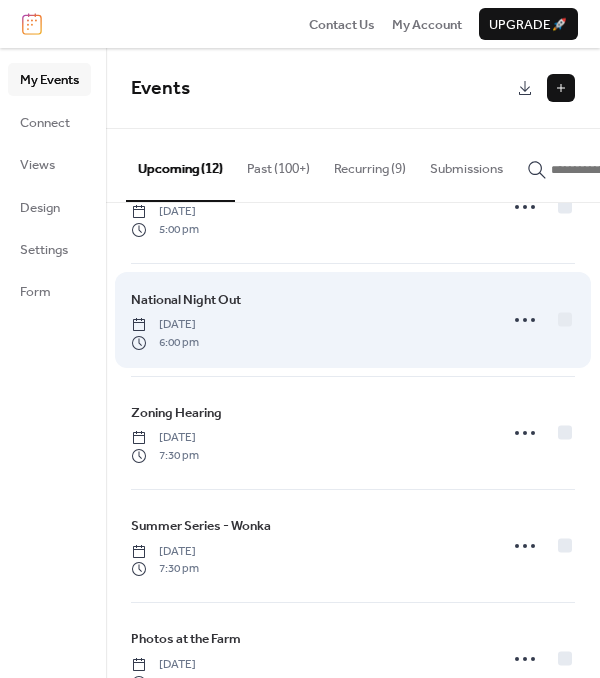click on "National Night Out" at bounding box center [186, 300] 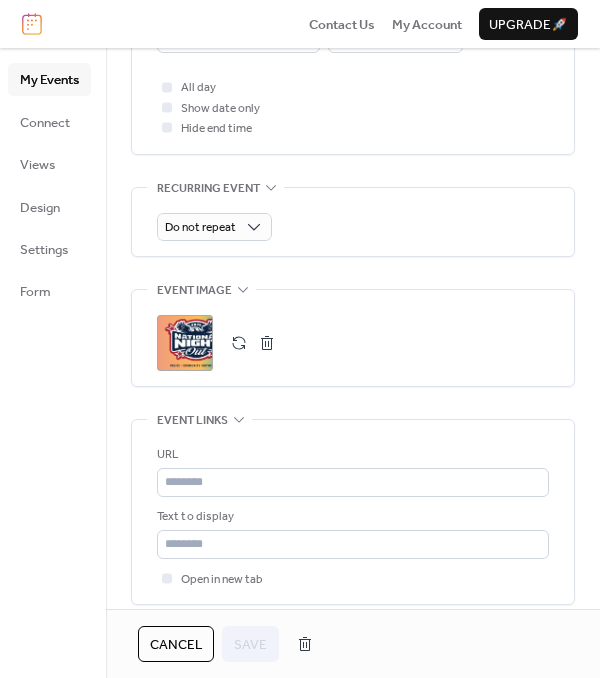 scroll, scrollTop: 864, scrollLeft: 0, axis: vertical 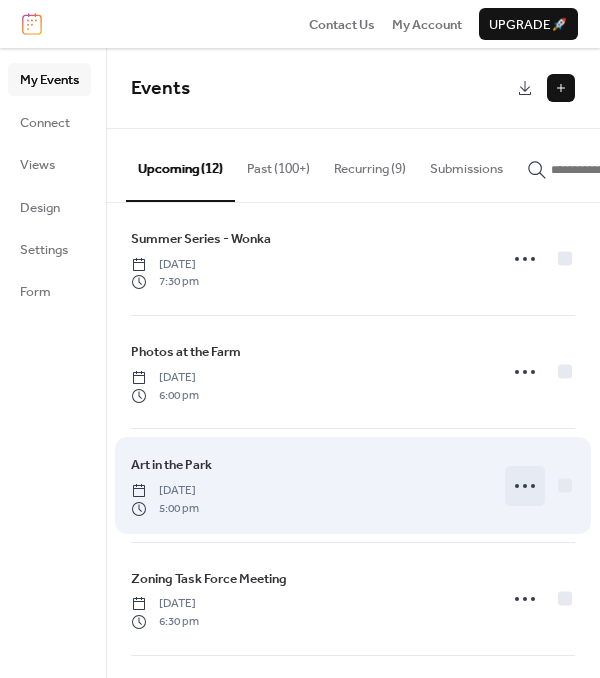 click 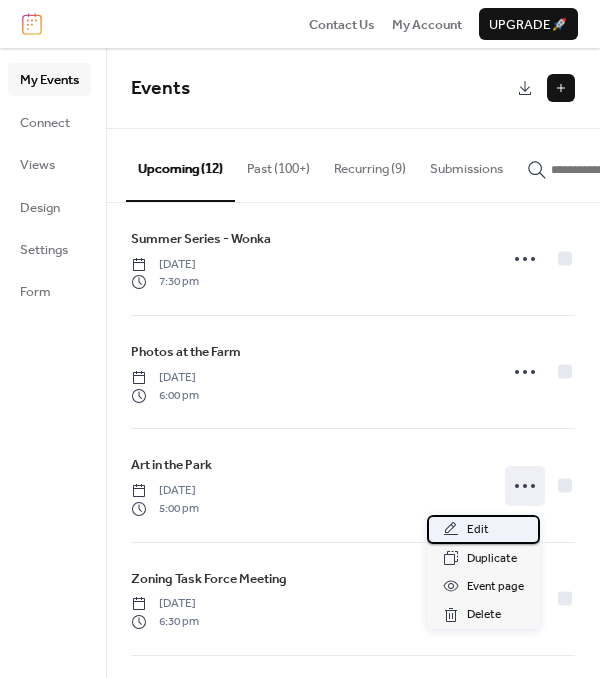 click on "Edit" at bounding box center (478, 530) 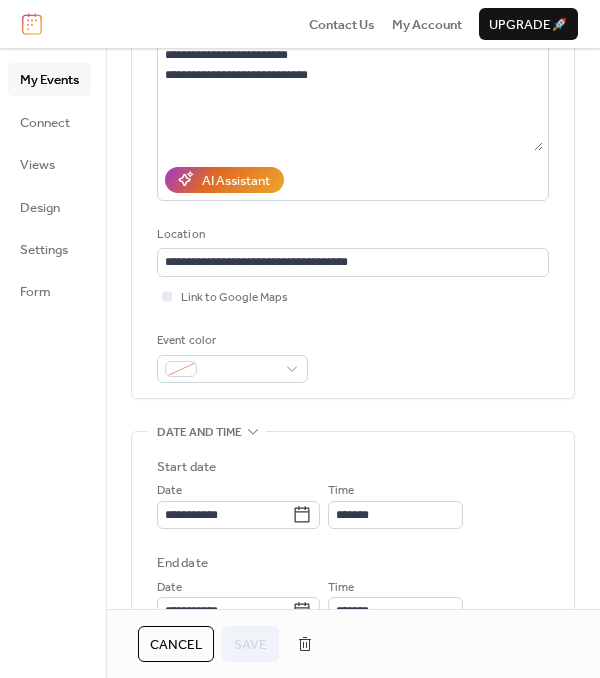 scroll, scrollTop: 256, scrollLeft: 0, axis: vertical 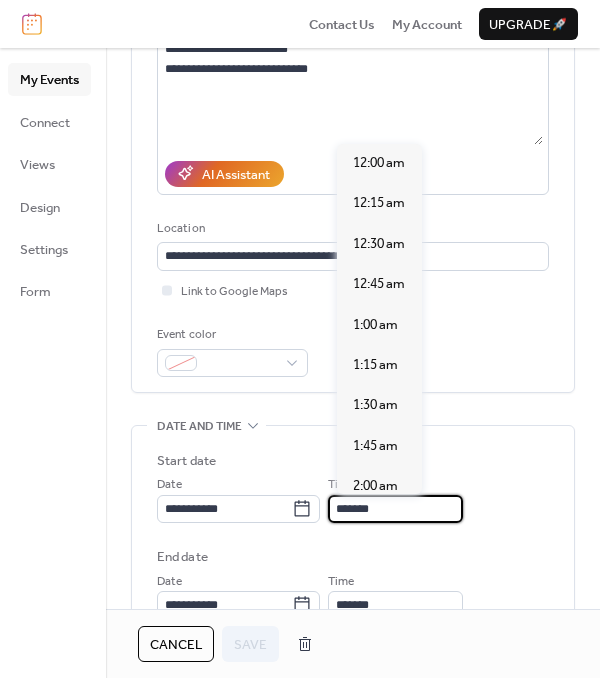 click on "*******" at bounding box center (395, 509) 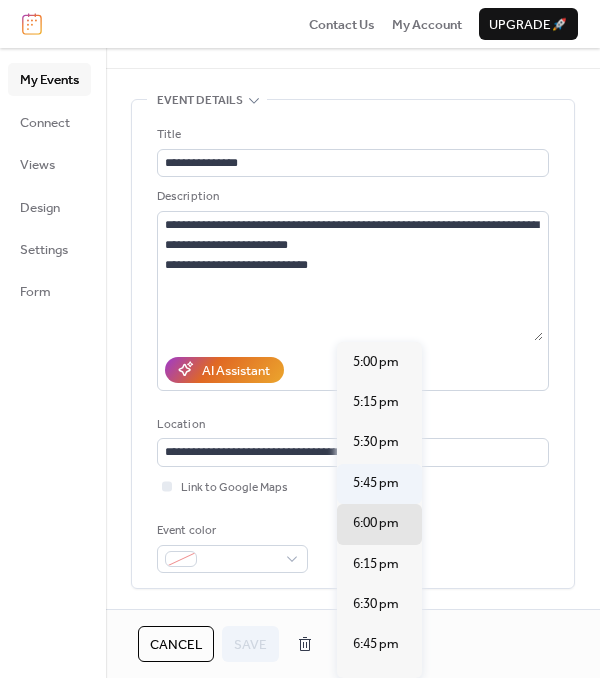 scroll, scrollTop: 60, scrollLeft: 0, axis: vertical 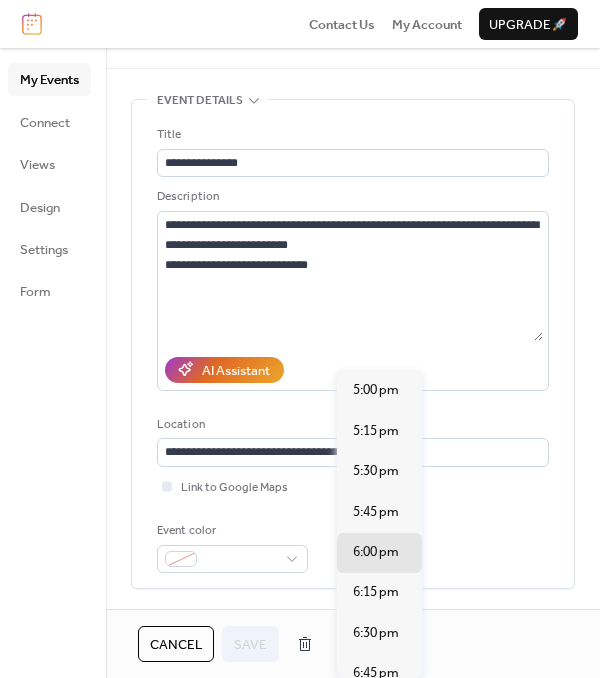 type on "*******" 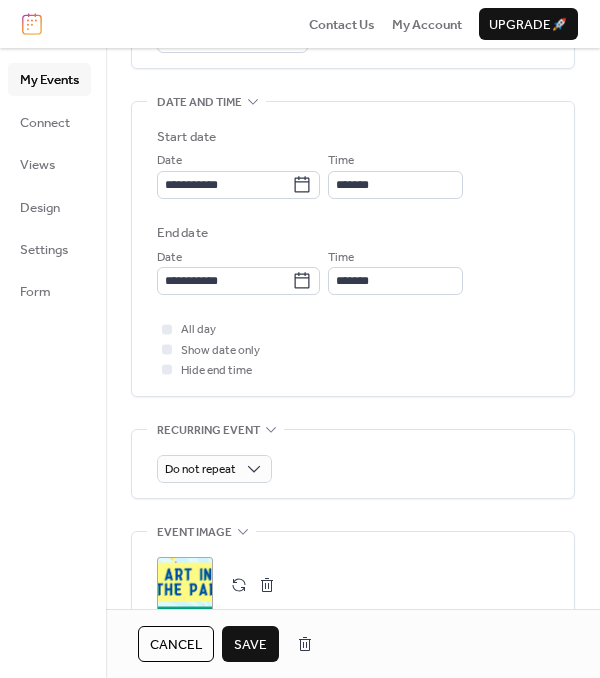 scroll, scrollTop: 580, scrollLeft: 0, axis: vertical 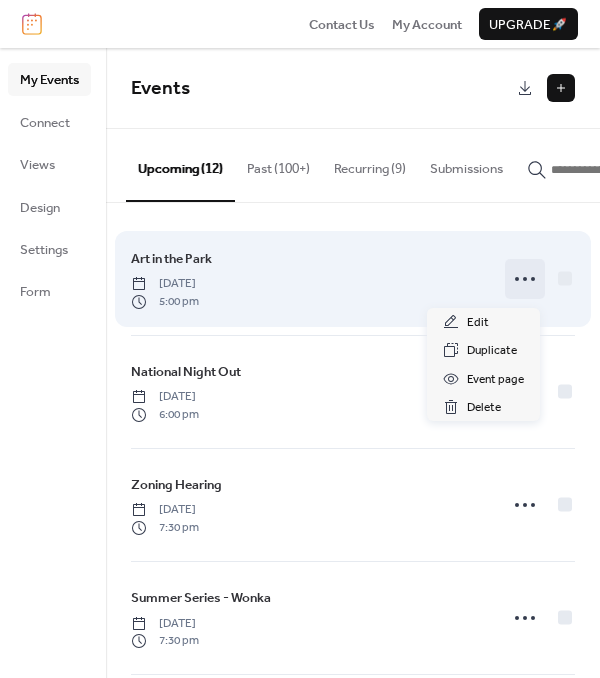click 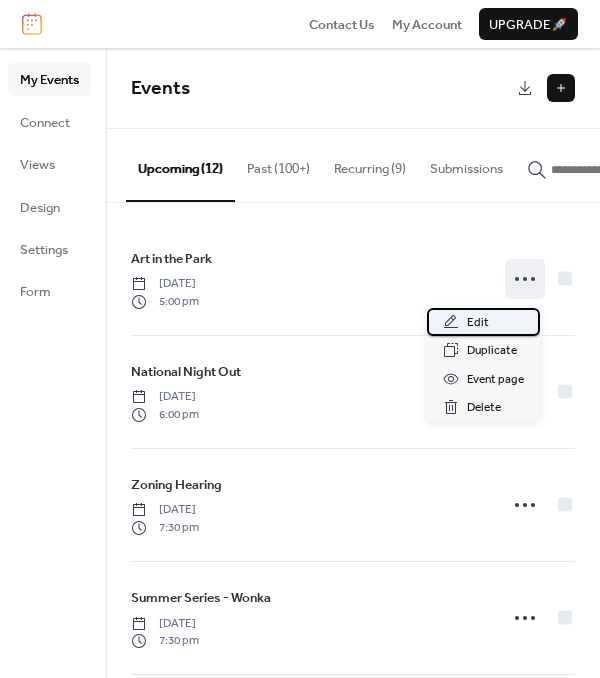 click on "Edit" at bounding box center (478, 323) 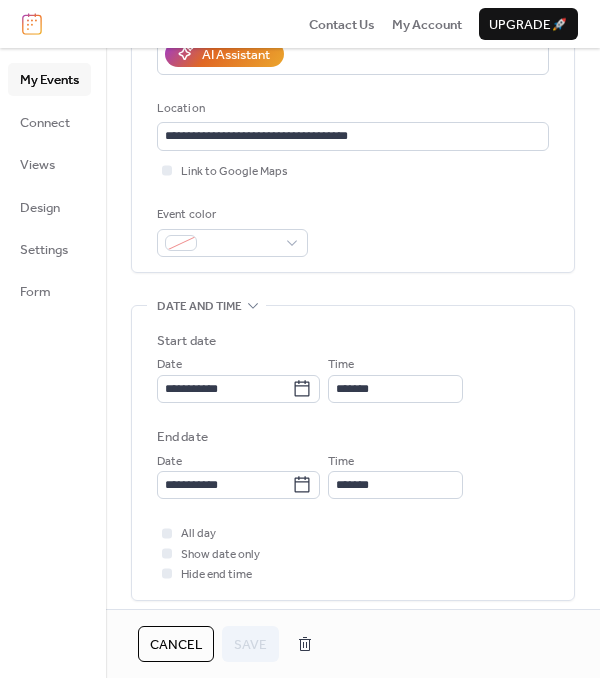 scroll, scrollTop: 378, scrollLeft: 0, axis: vertical 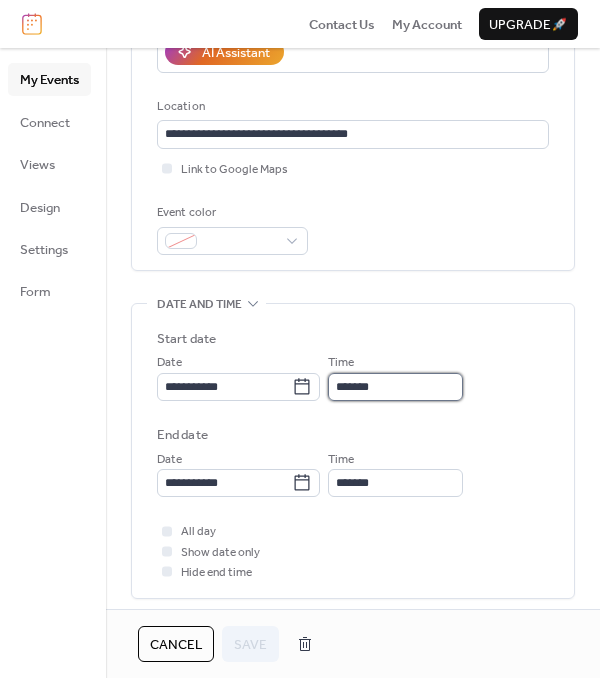click on "*******" at bounding box center (395, 387) 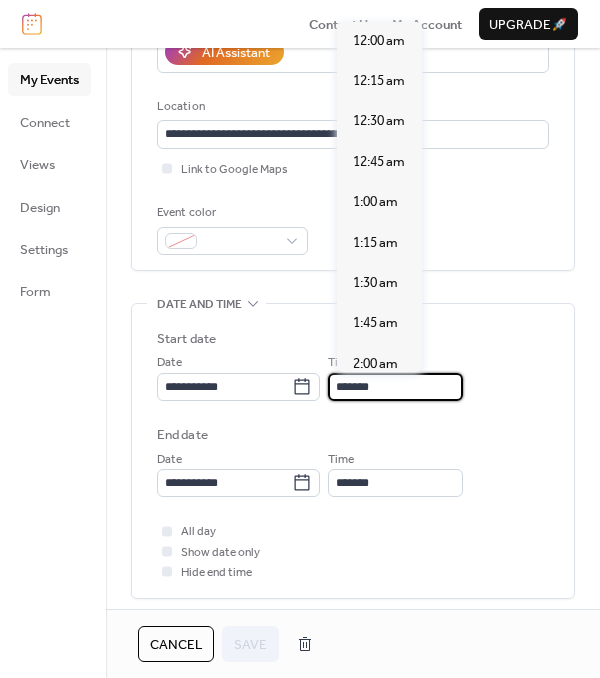 scroll, scrollTop: 2747, scrollLeft: 0, axis: vertical 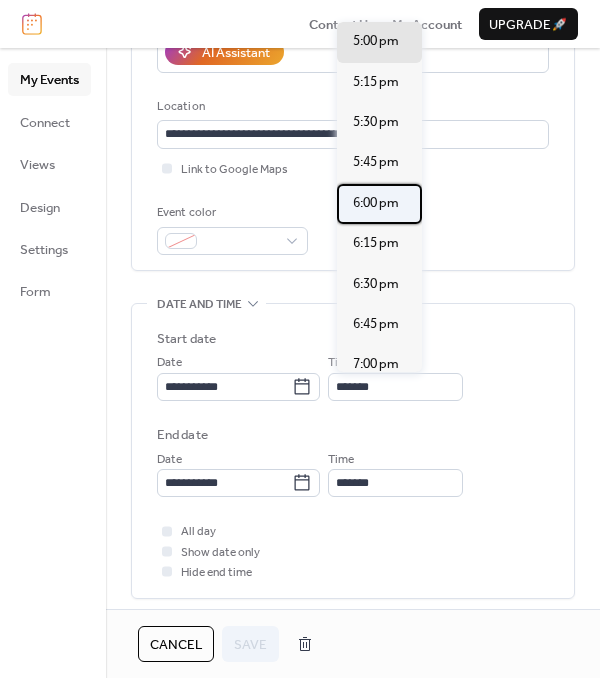 click on "6:00 pm" at bounding box center (376, 203) 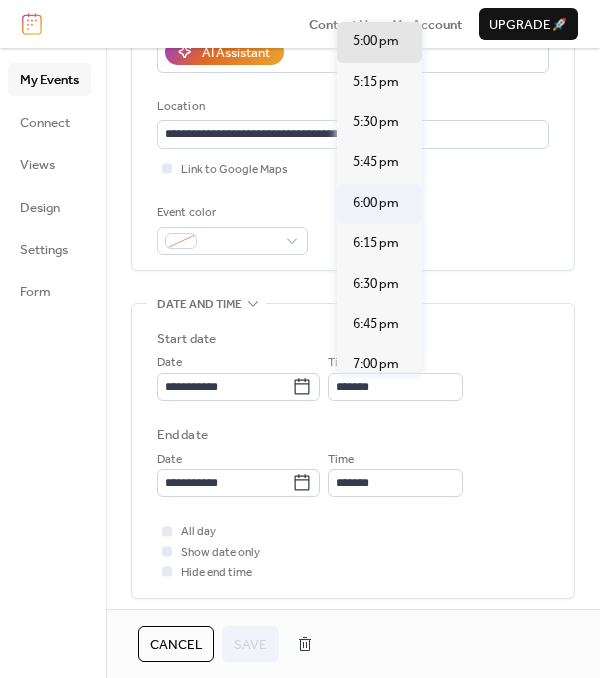 type on "*******" 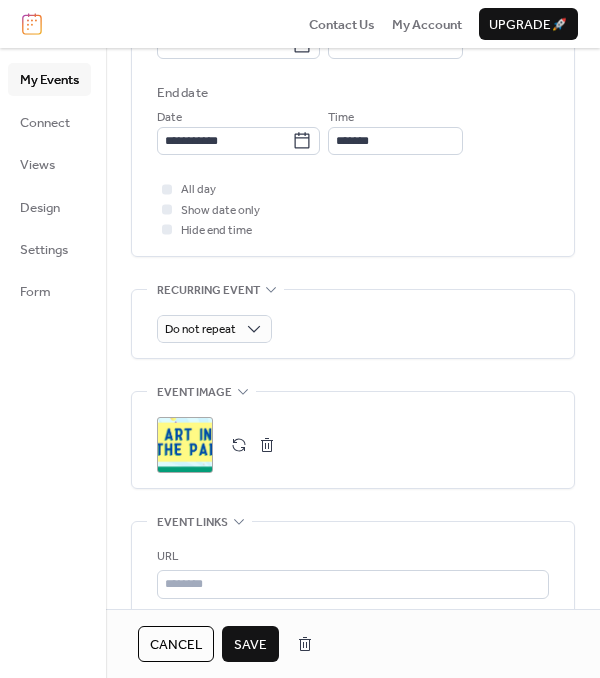 scroll, scrollTop: 734, scrollLeft: 0, axis: vertical 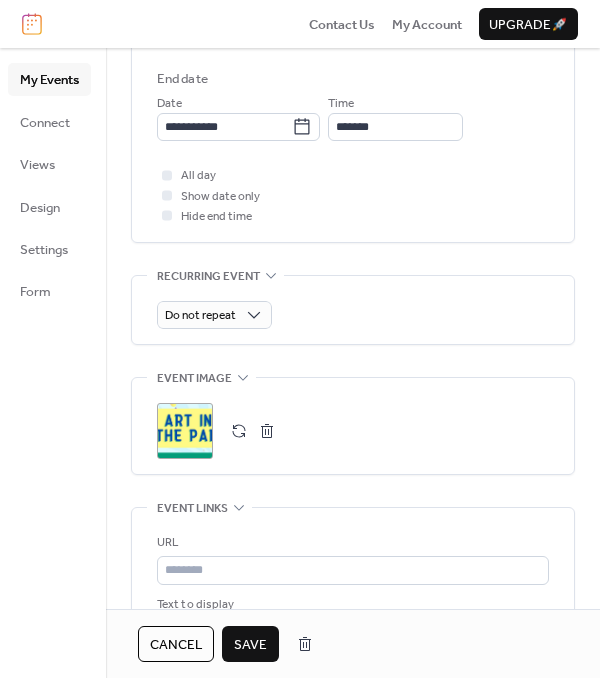 click on "Save" at bounding box center (250, 645) 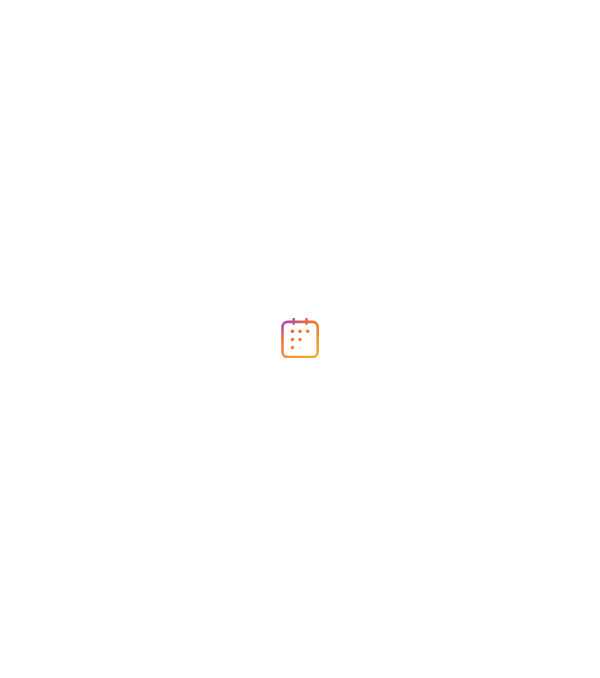 scroll, scrollTop: 0, scrollLeft: 0, axis: both 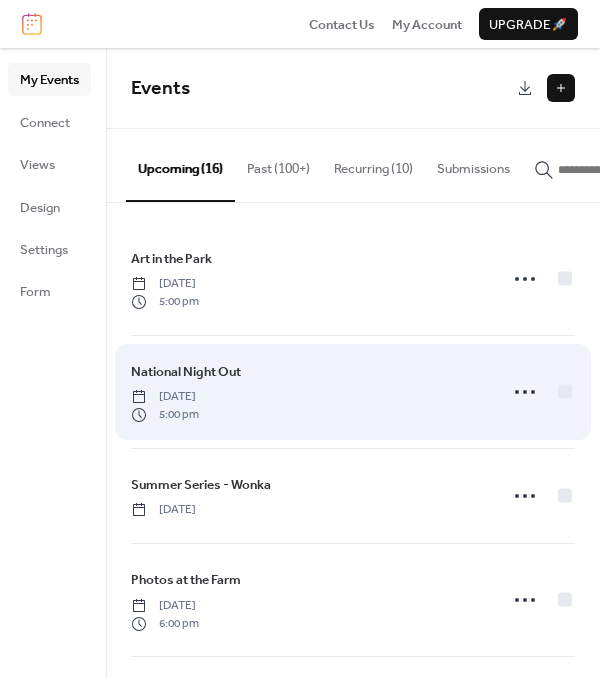 click on "National Night Out" at bounding box center (186, 372) 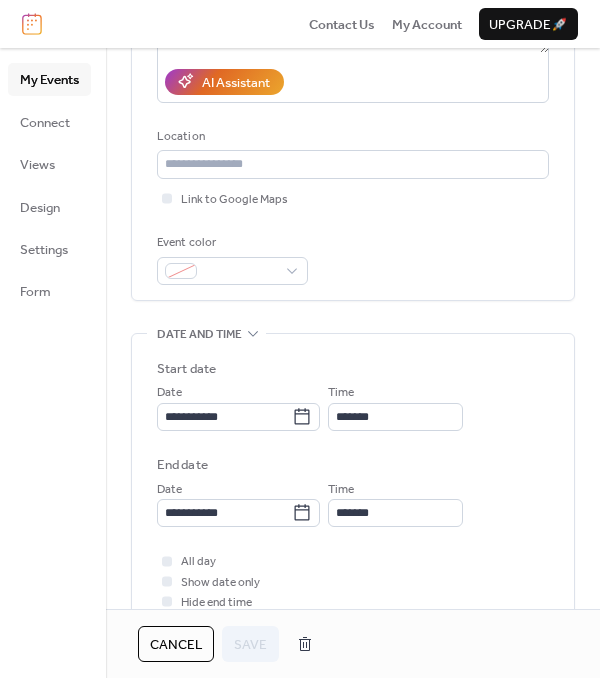 scroll, scrollTop: 364, scrollLeft: 0, axis: vertical 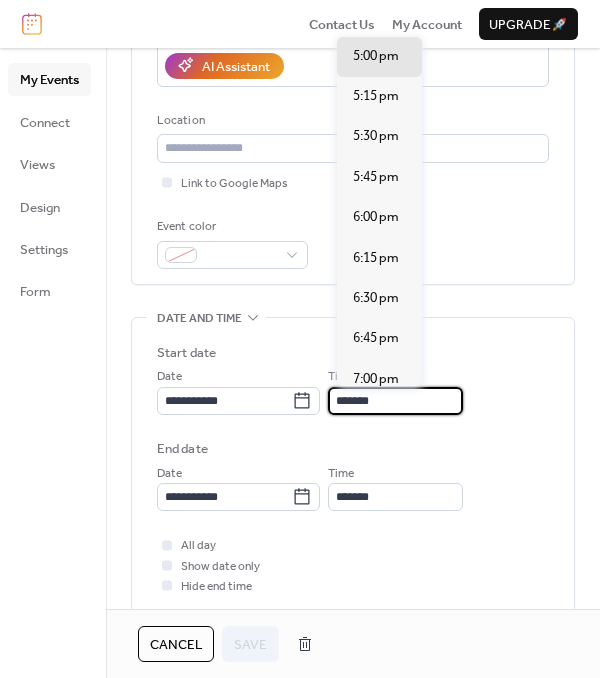 click on "*******" at bounding box center [395, 401] 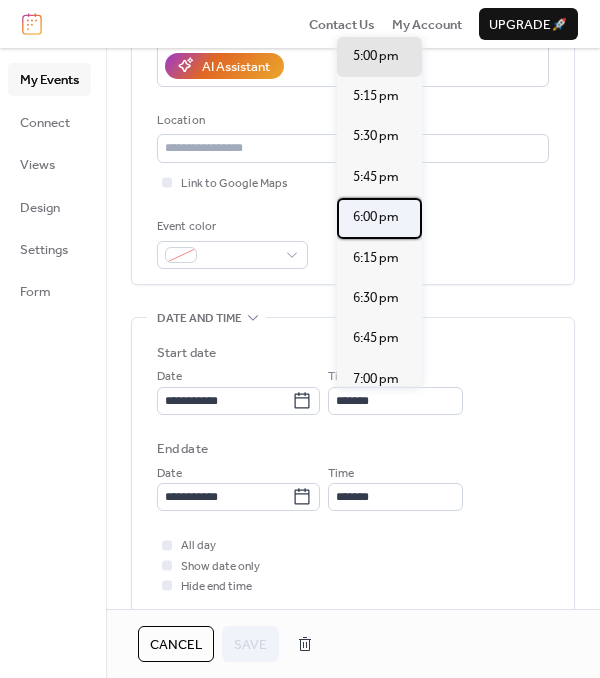 click on "6:00 pm" at bounding box center (376, 217) 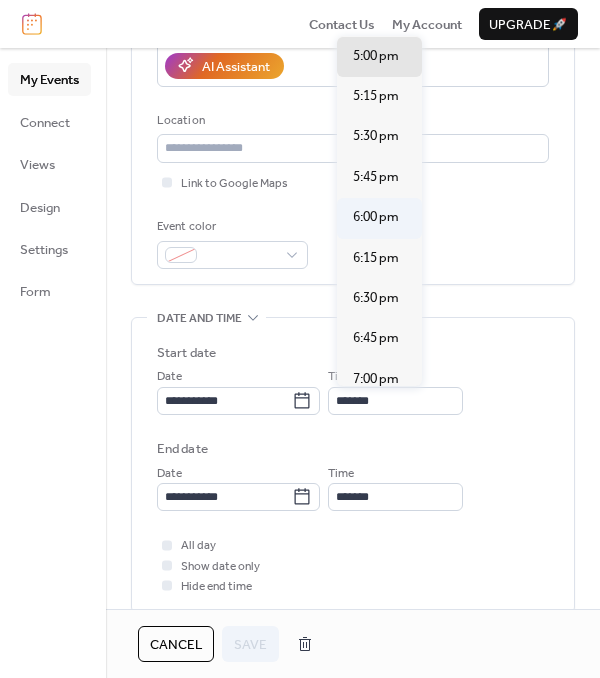 type on "*******" 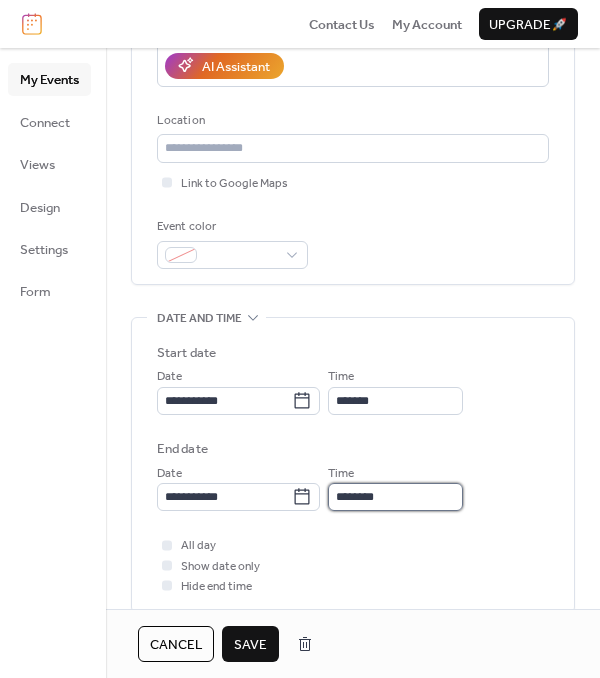 click on "********" at bounding box center (395, 497) 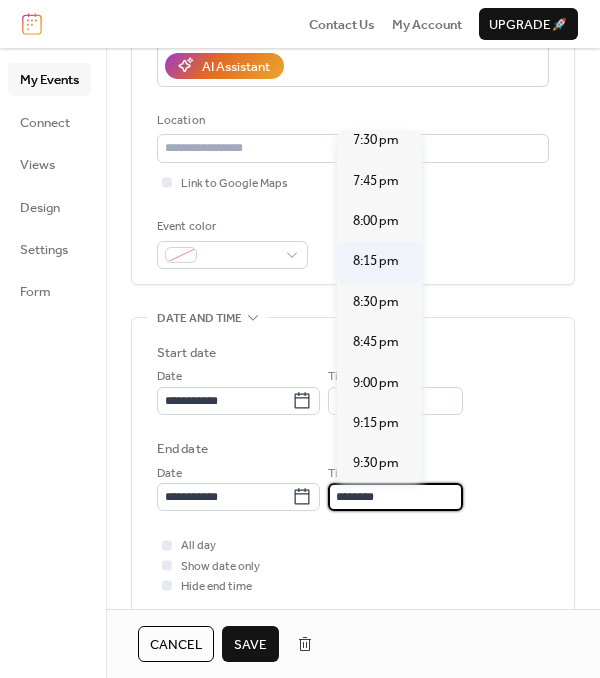 scroll, scrollTop: 212, scrollLeft: 0, axis: vertical 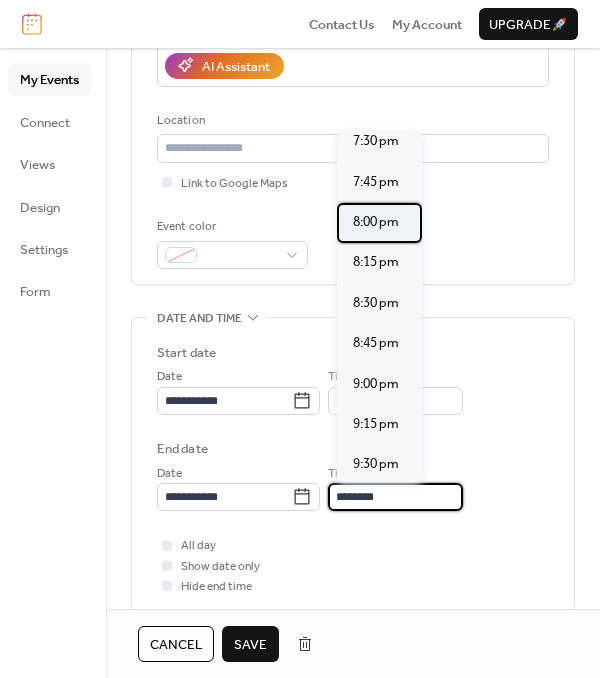 click on "8:00 pm" at bounding box center (376, 222) 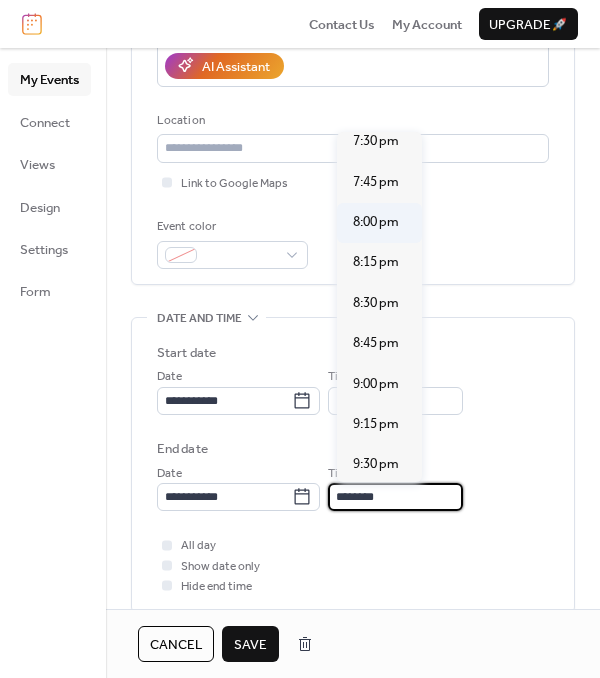 type on "*******" 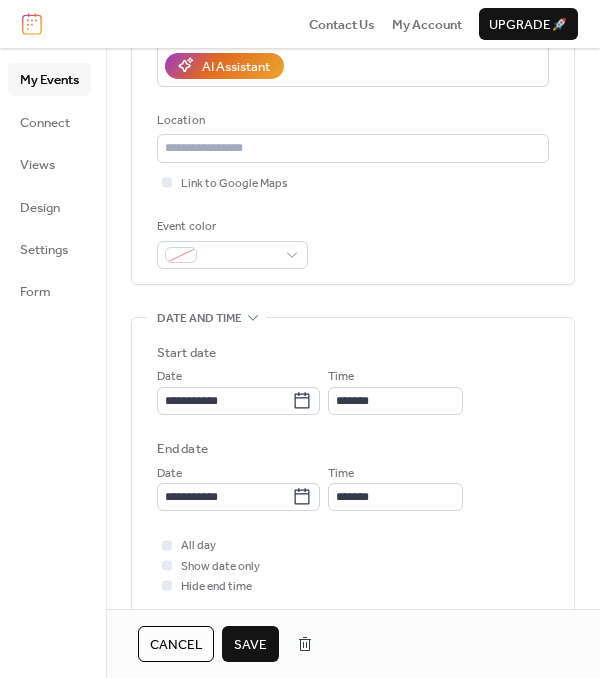 click on "Save" at bounding box center [250, 645] 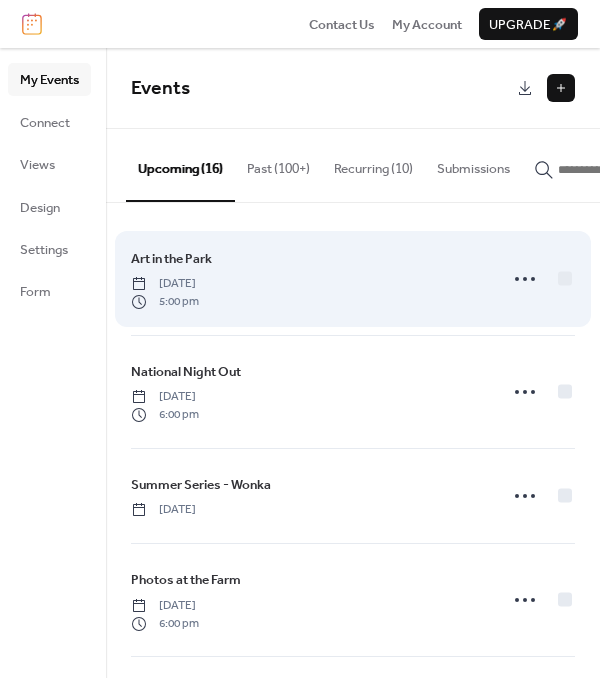 click on "Art in the Park" at bounding box center (171, 259) 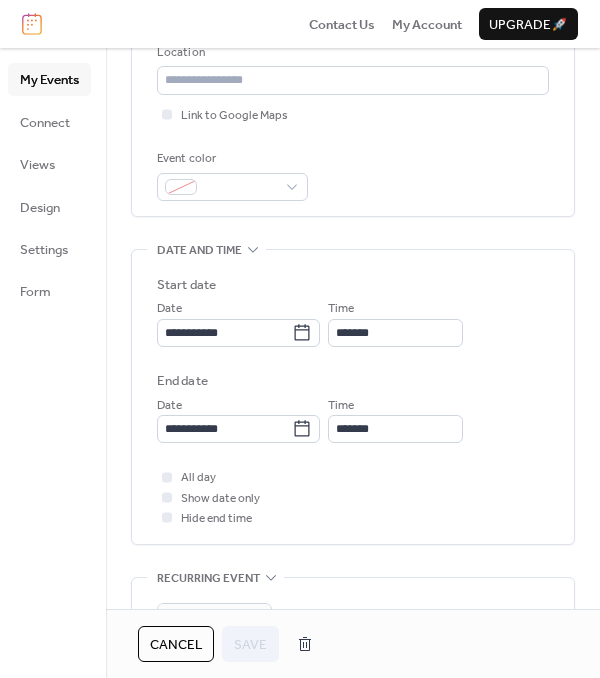 scroll, scrollTop: 434, scrollLeft: 0, axis: vertical 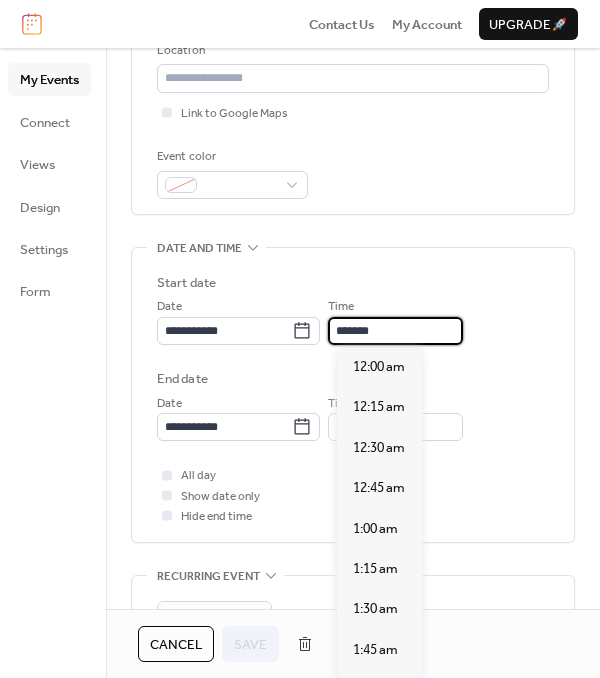 click on "*******" at bounding box center (395, 331) 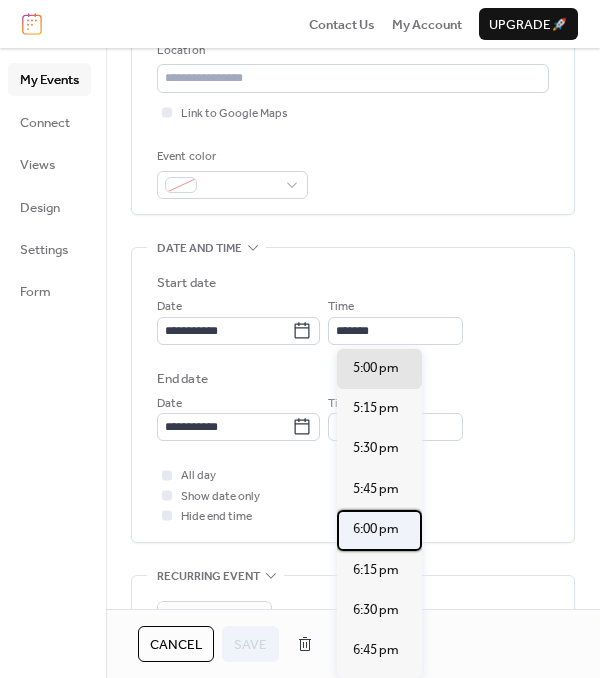 click on "6:00 pm" at bounding box center (379, 530) 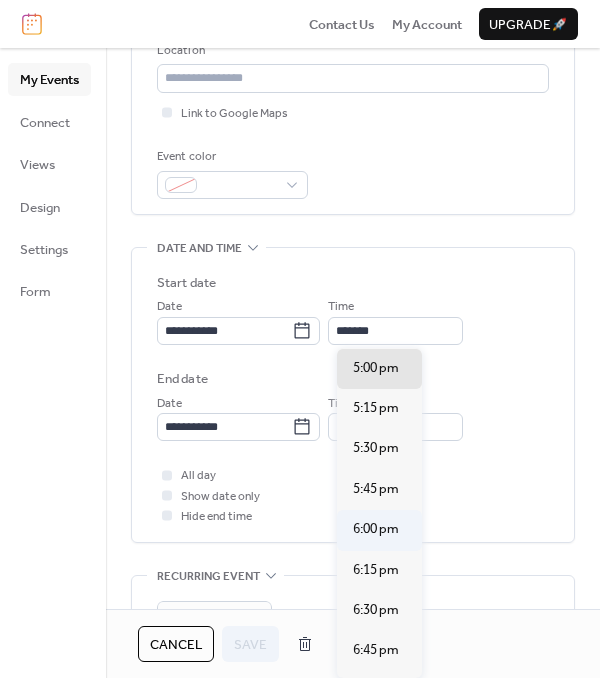 type on "*******" 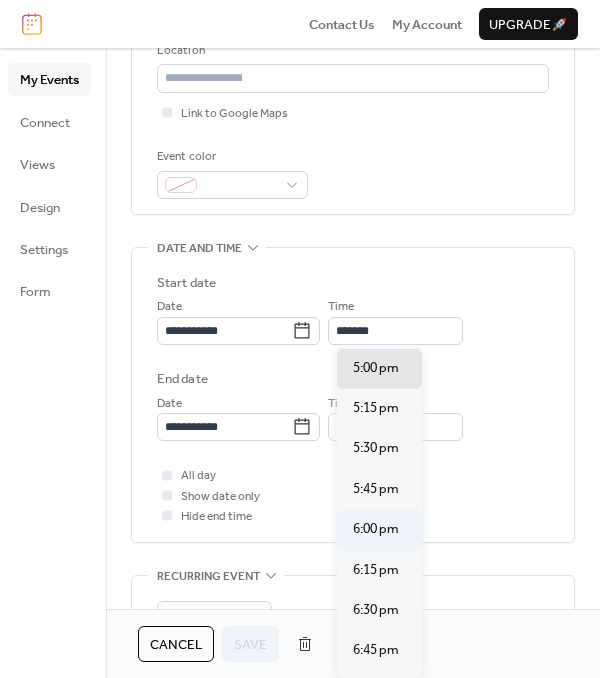 type on "*******" 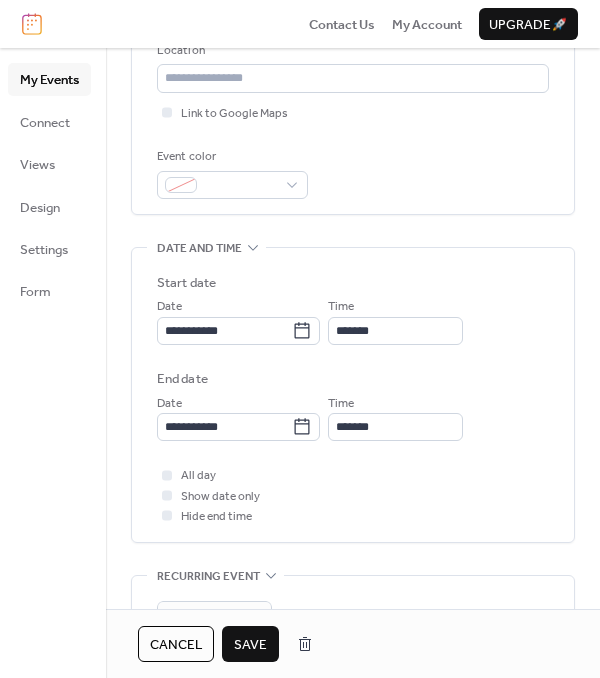 click on "Save" at bounding box center (250, 644) 